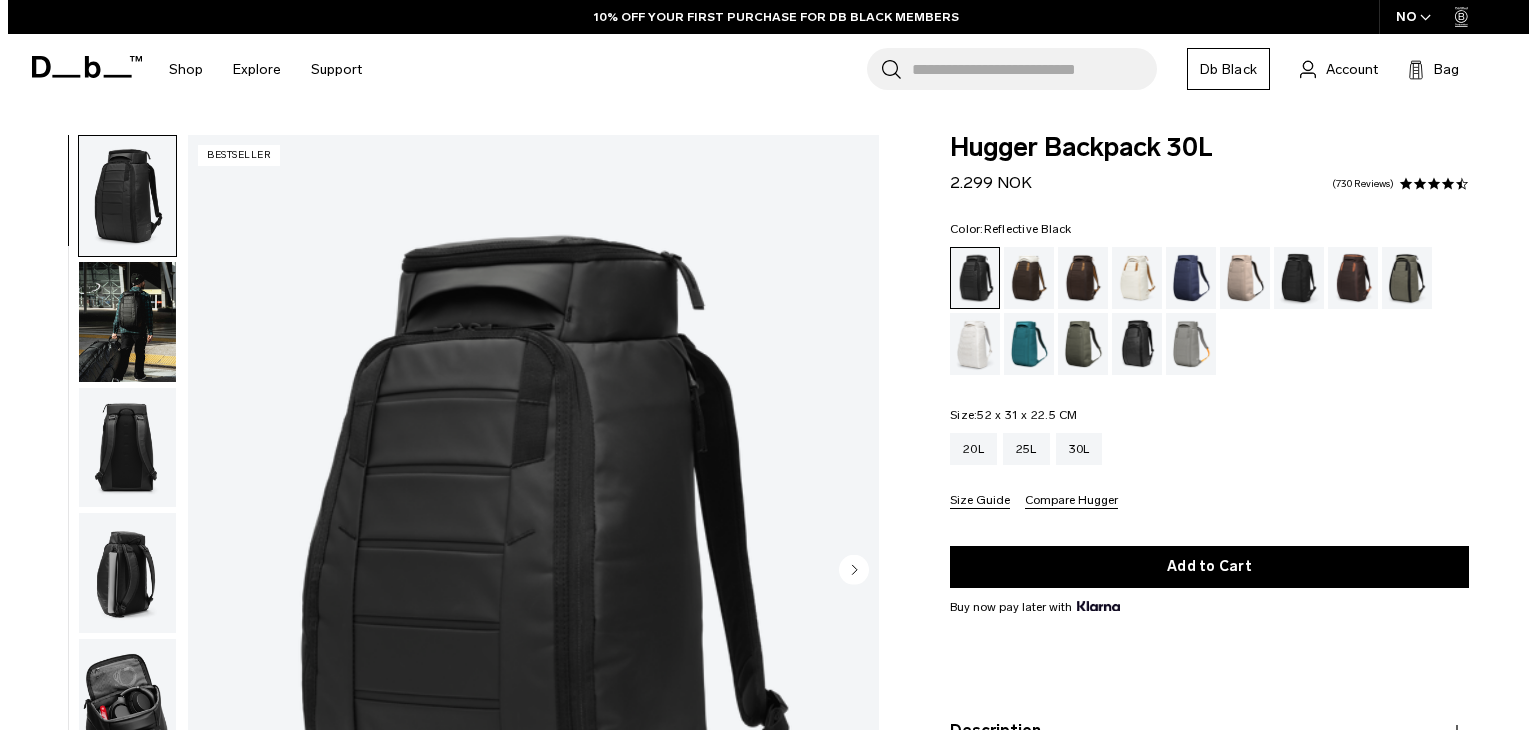 scroll, scrollTop: 0, scrollLeft: 0, axis: both 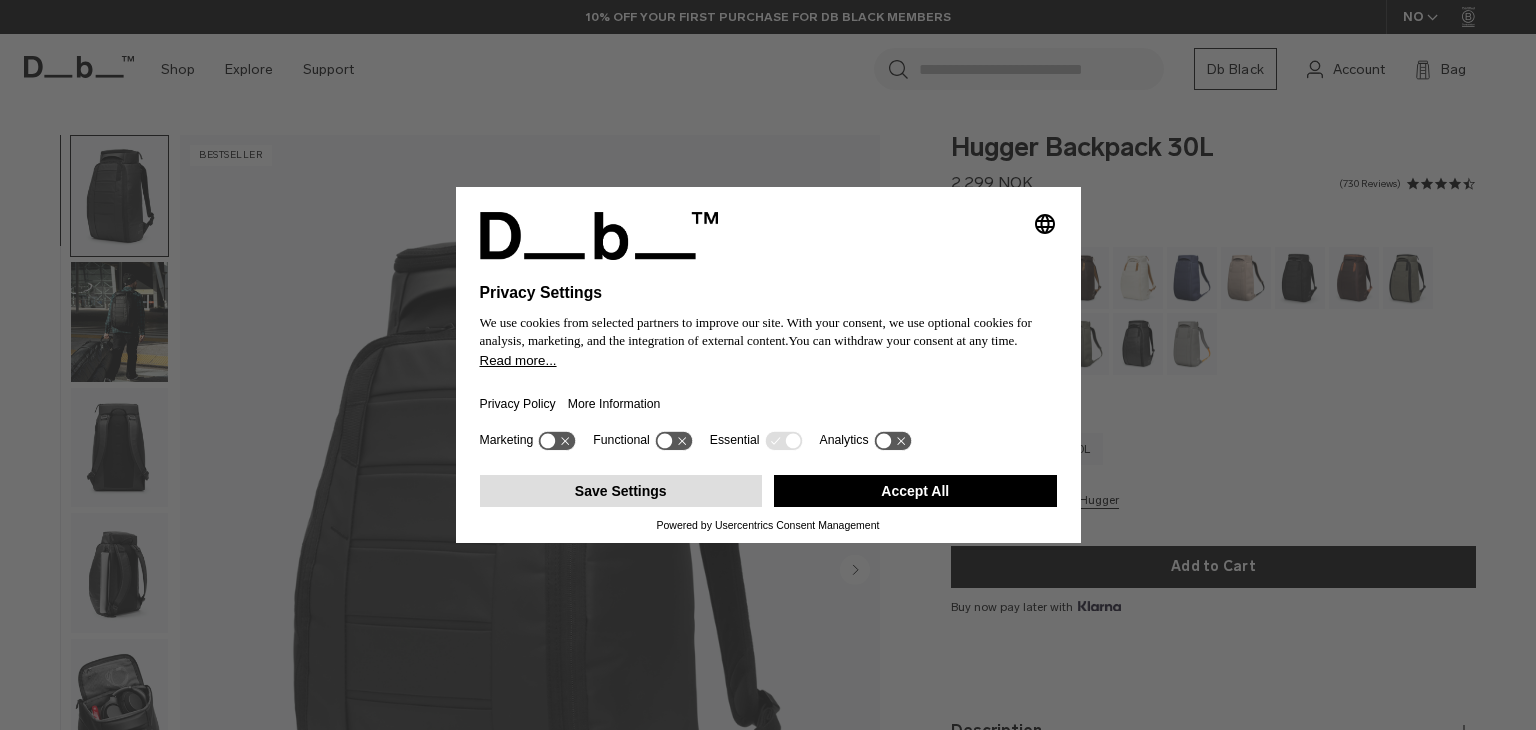 click on "Save Settings" at bounding box center [621, 491] 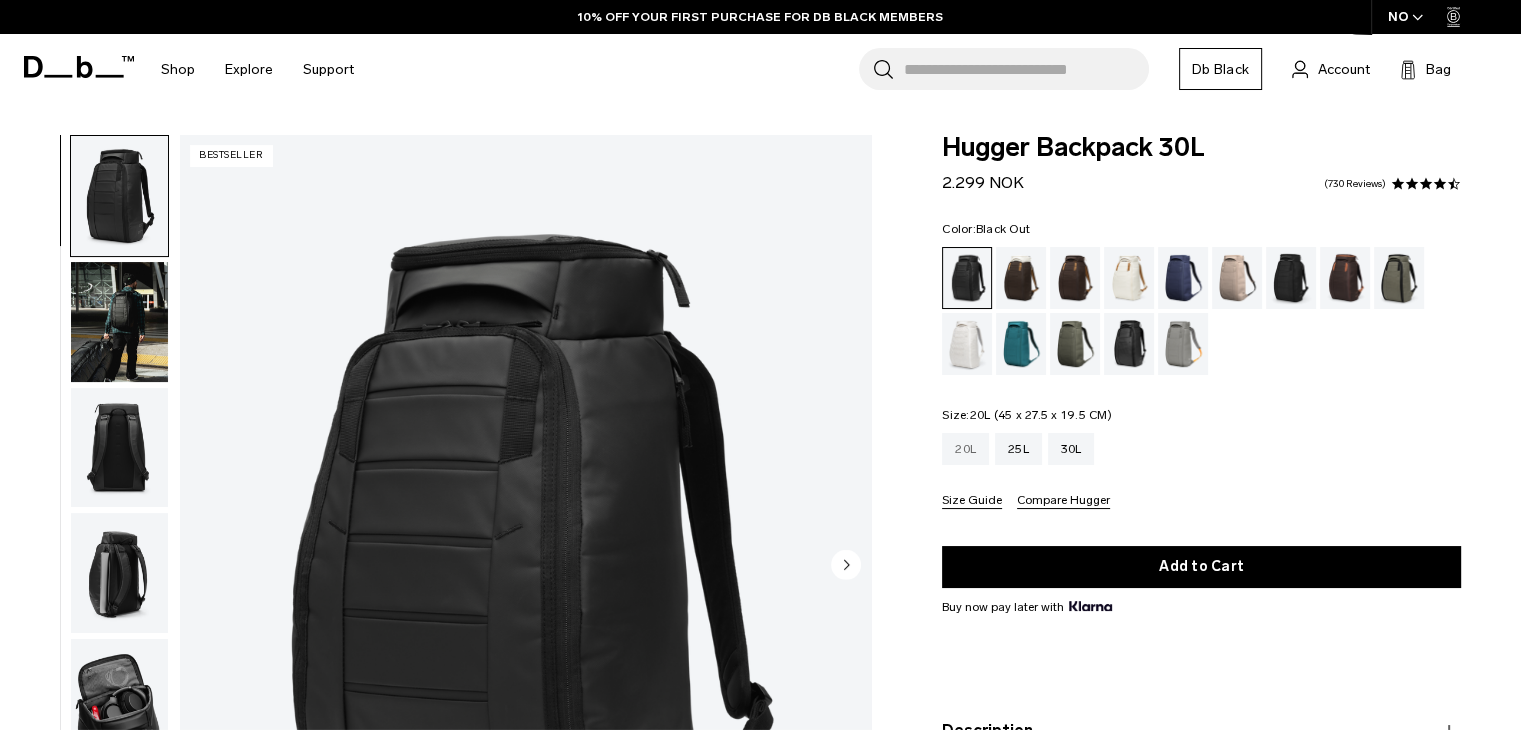 click on "20L" at bounding box center [965, 449] 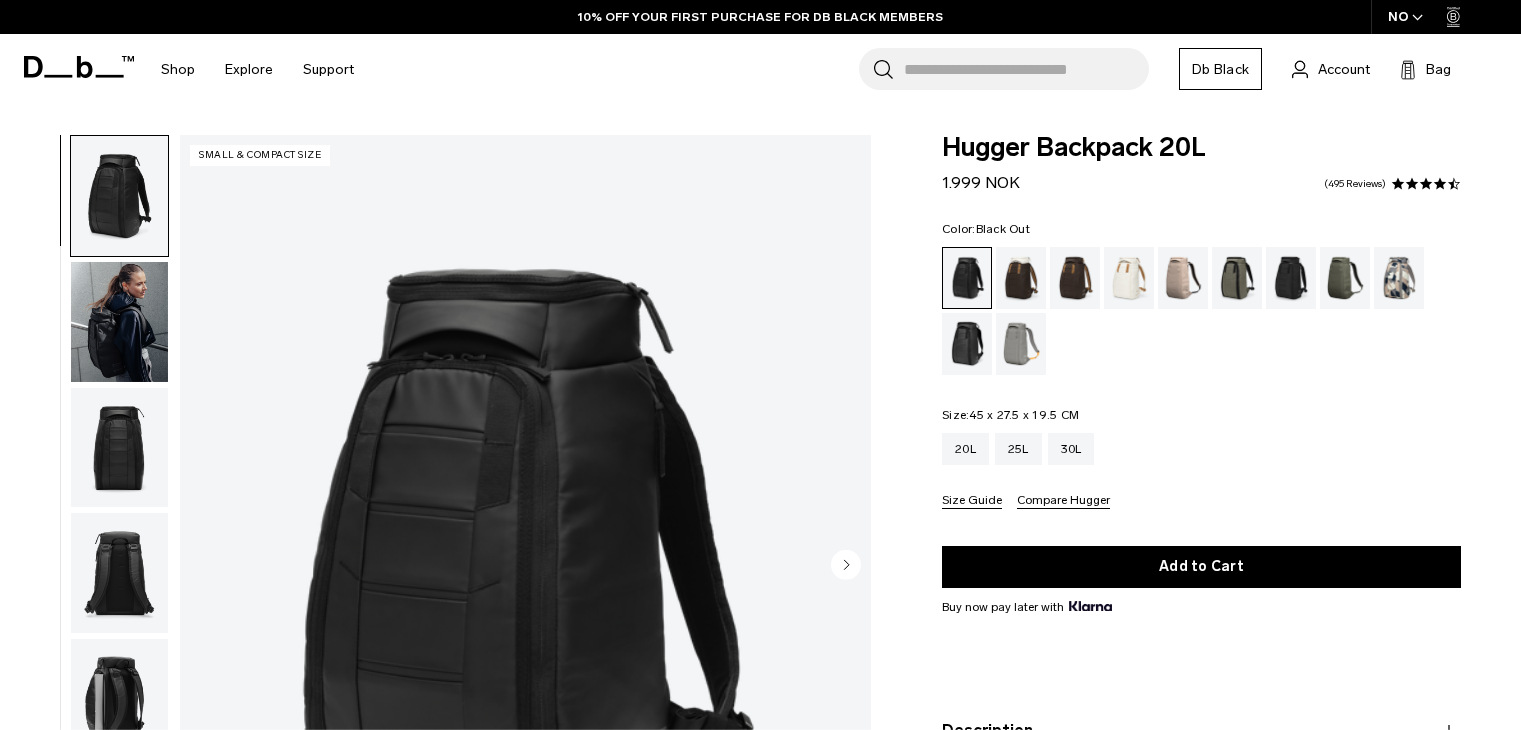 scroll, scrollTop: 0, scrollLeft: 0, axis: both 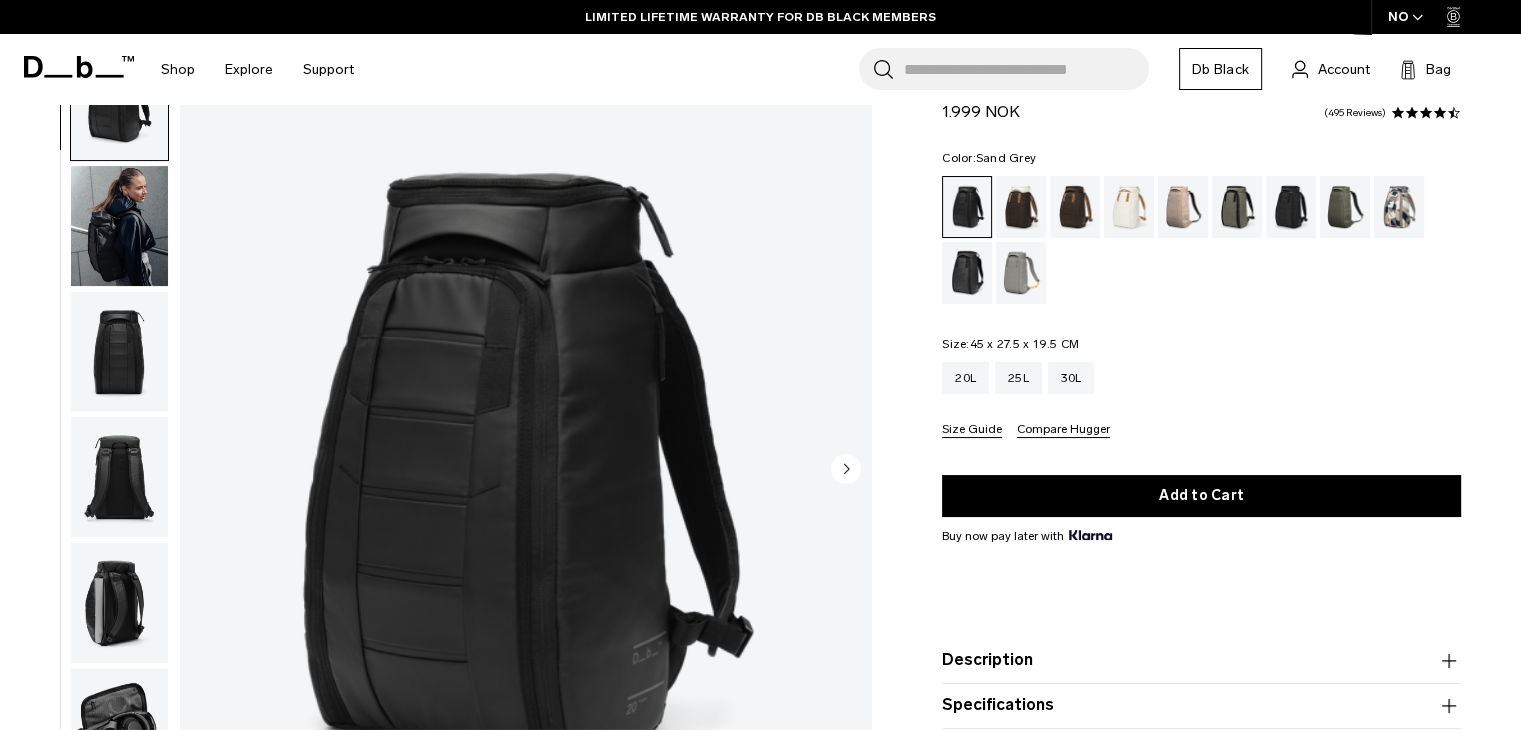 click at bounding box center [1021, 273] 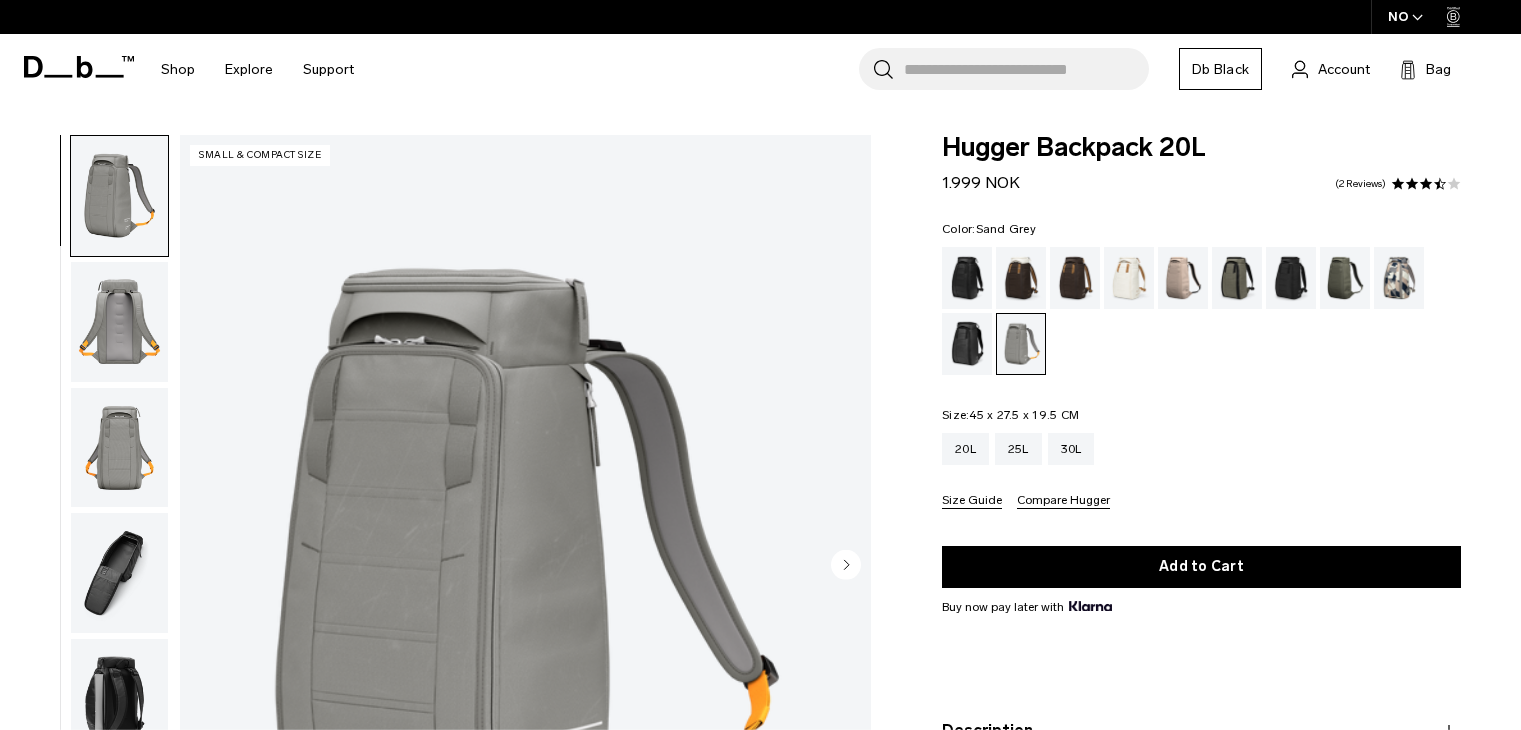 scroll, scrollTop: 0, scrollLeft: 0, axis: both 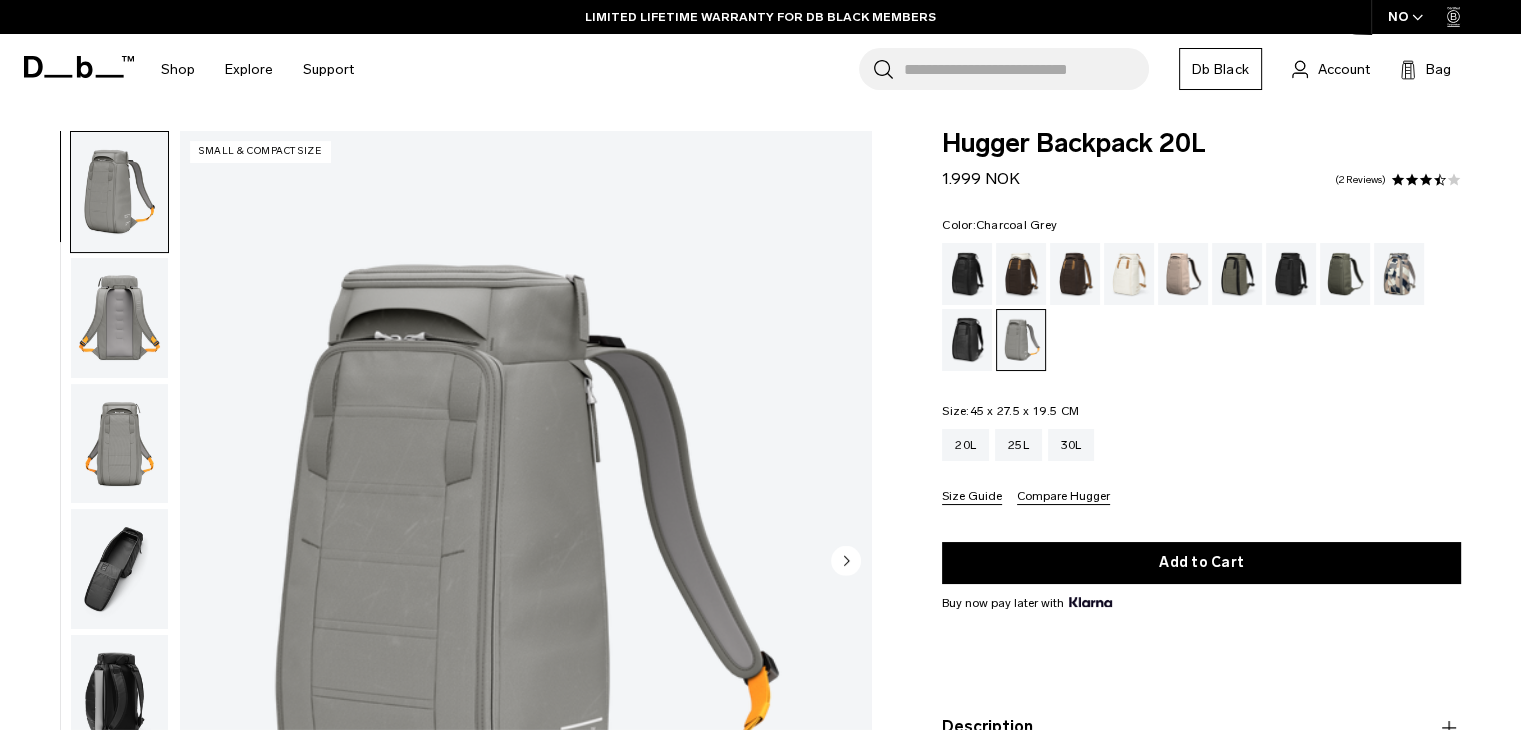 click at bounding box center (1291, 274) 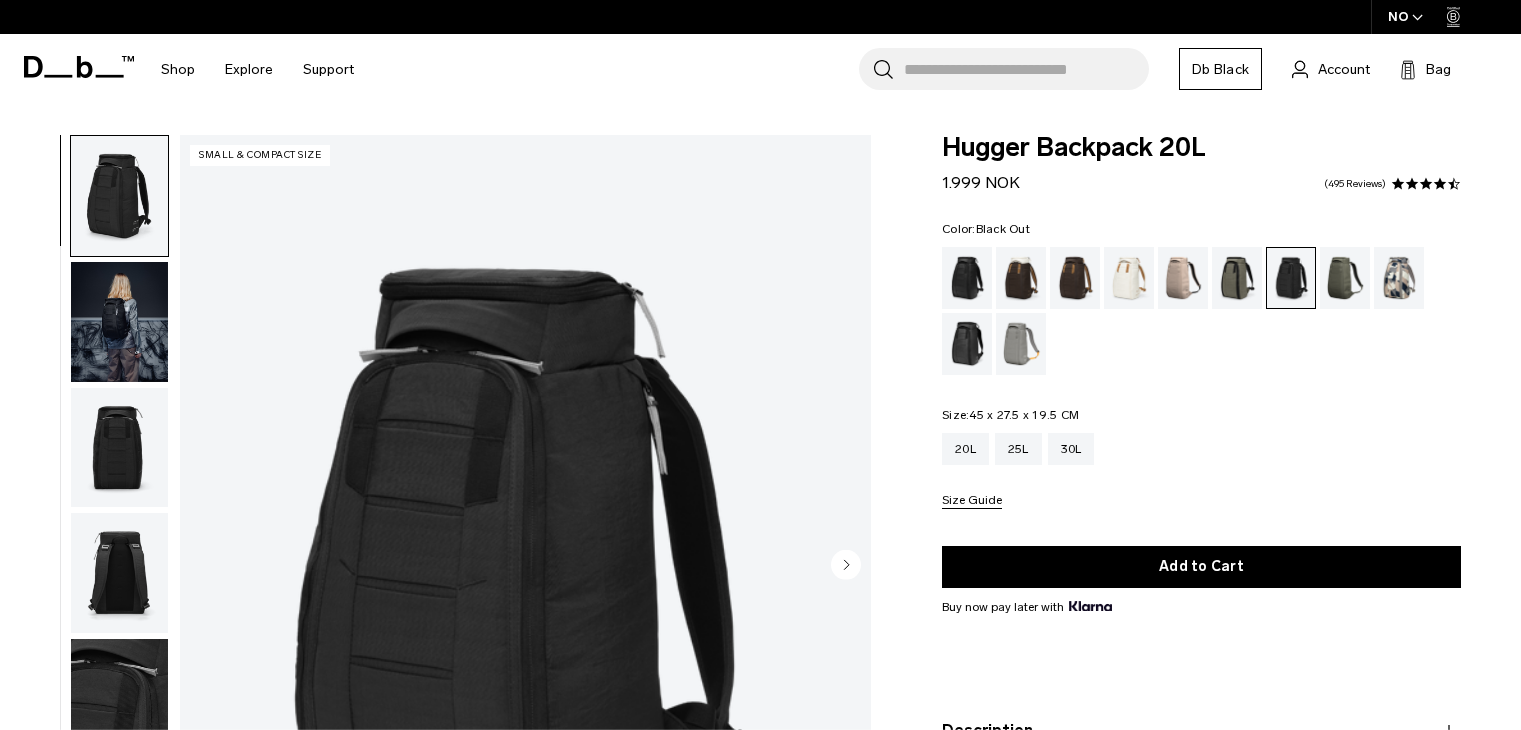 scroll, scrollTop: 0, scrollLeft: 0, axis: both 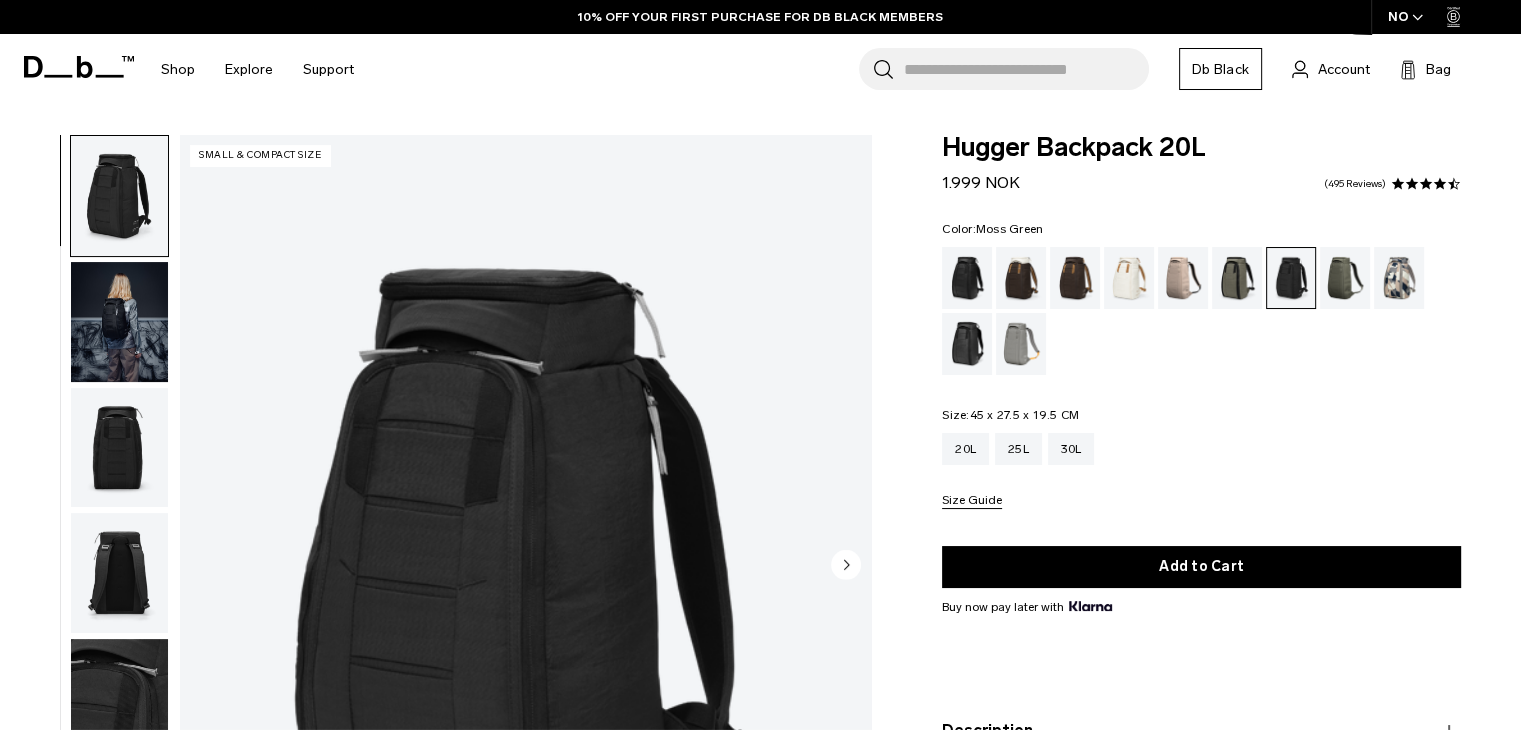 click at bounding box center [1345, 278] 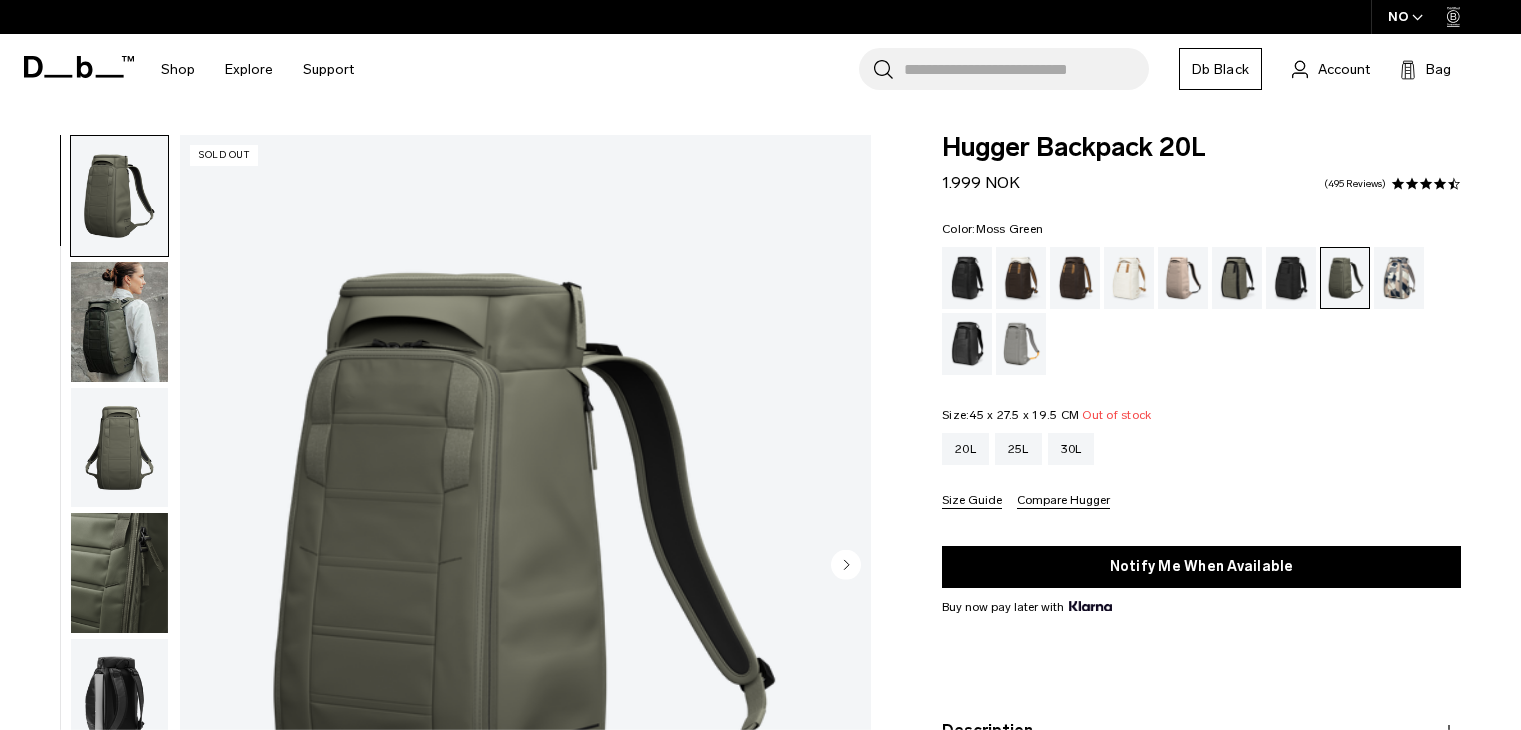 scroll, scrollTop: 0, scrollLeft: 0, axis: both 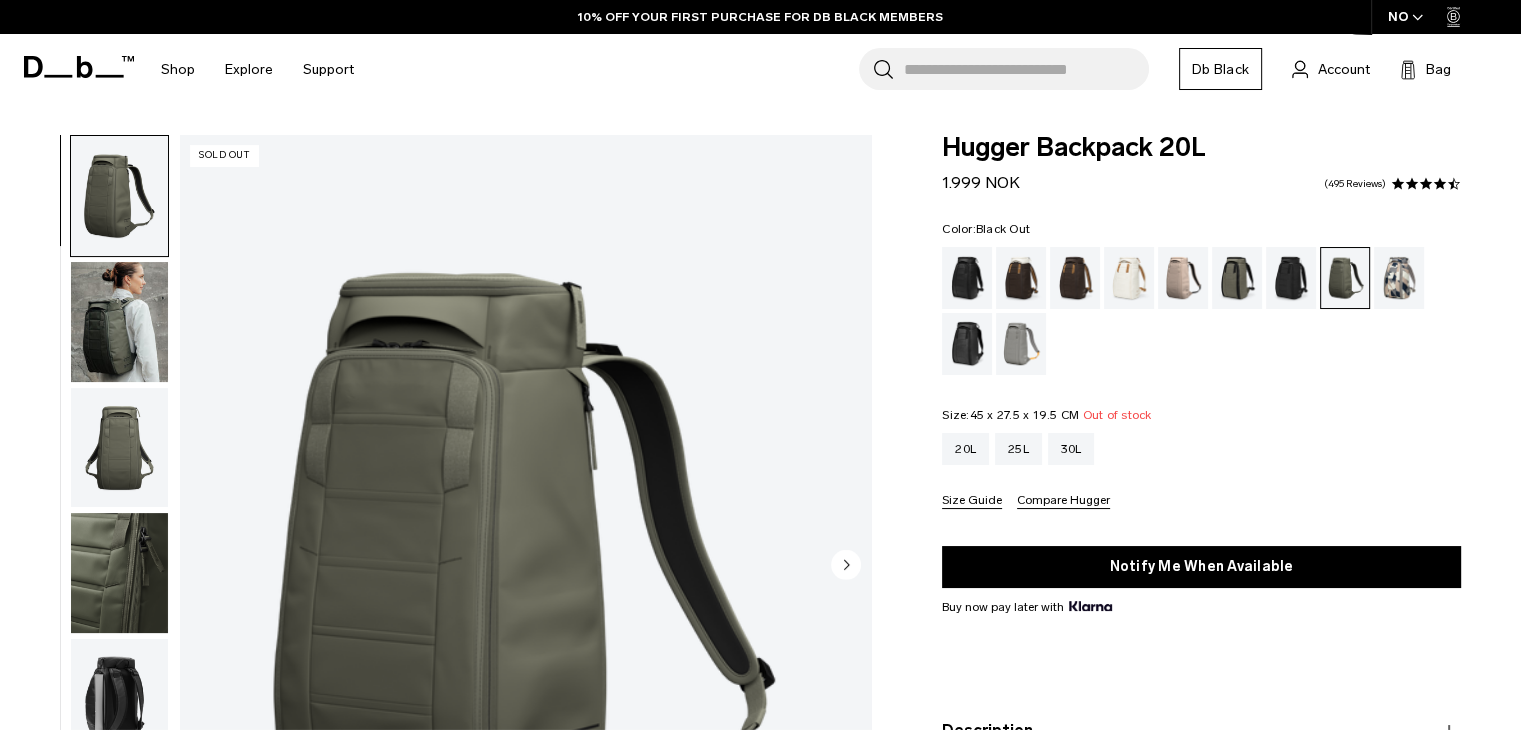 click at bounding box center [967, 278] 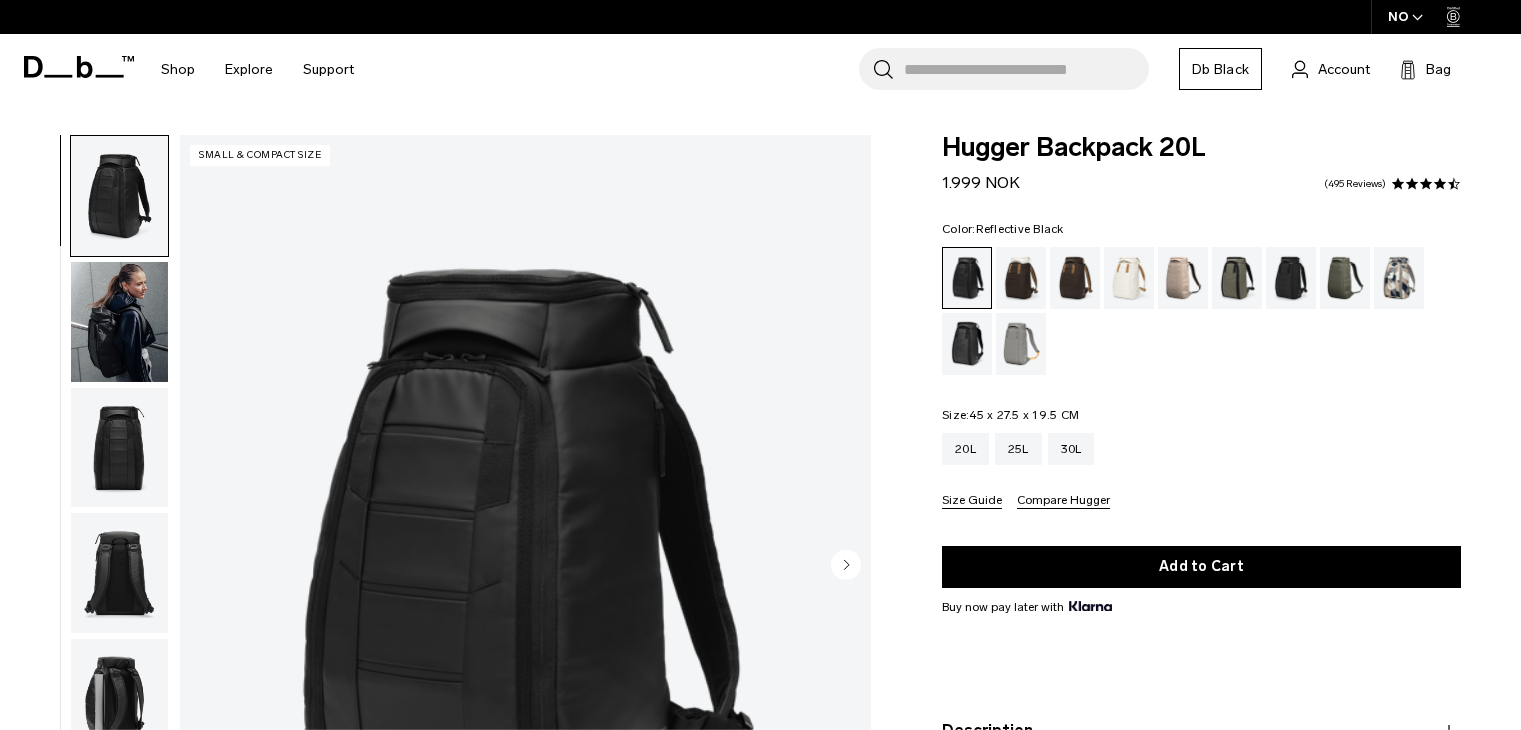 click at bounding box center (967, 344) 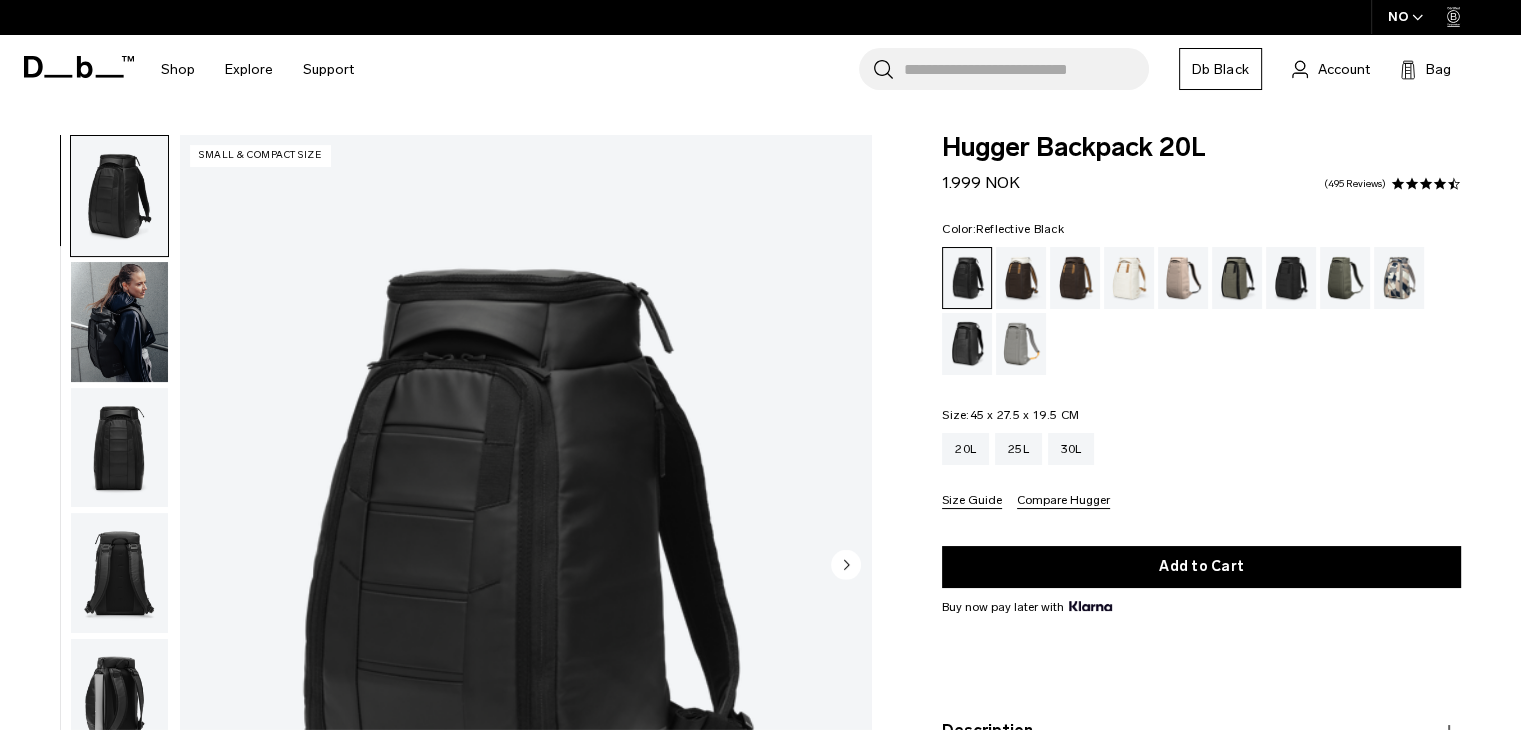 scroll, scrollTop: 0, scrollLeft: 0, axis: both 